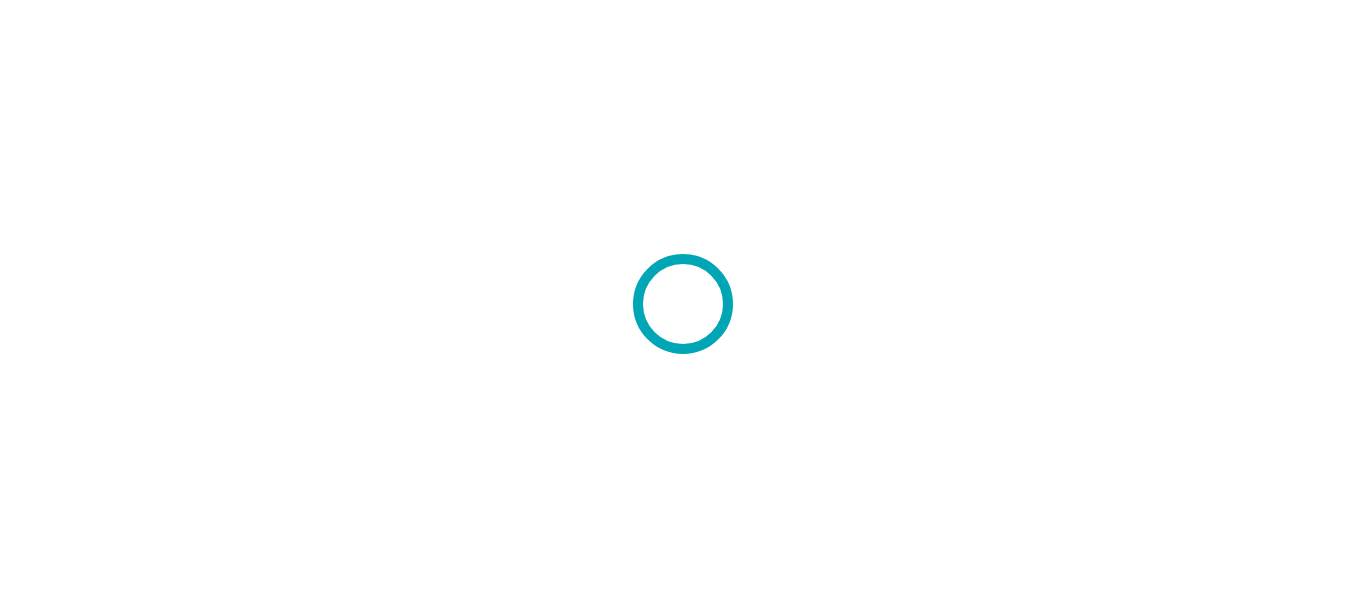scroll, scrollTop: 0, scrollLeft: 0, axis: both 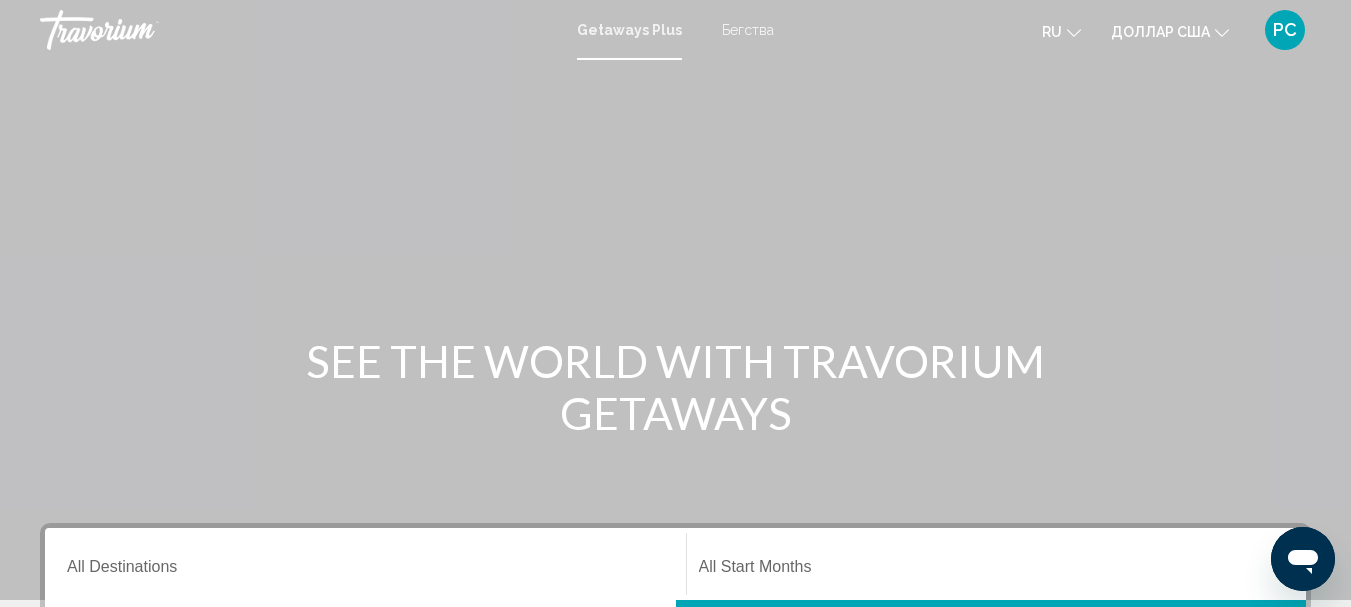 click on "Бегства" at bounding box center [748, 30] 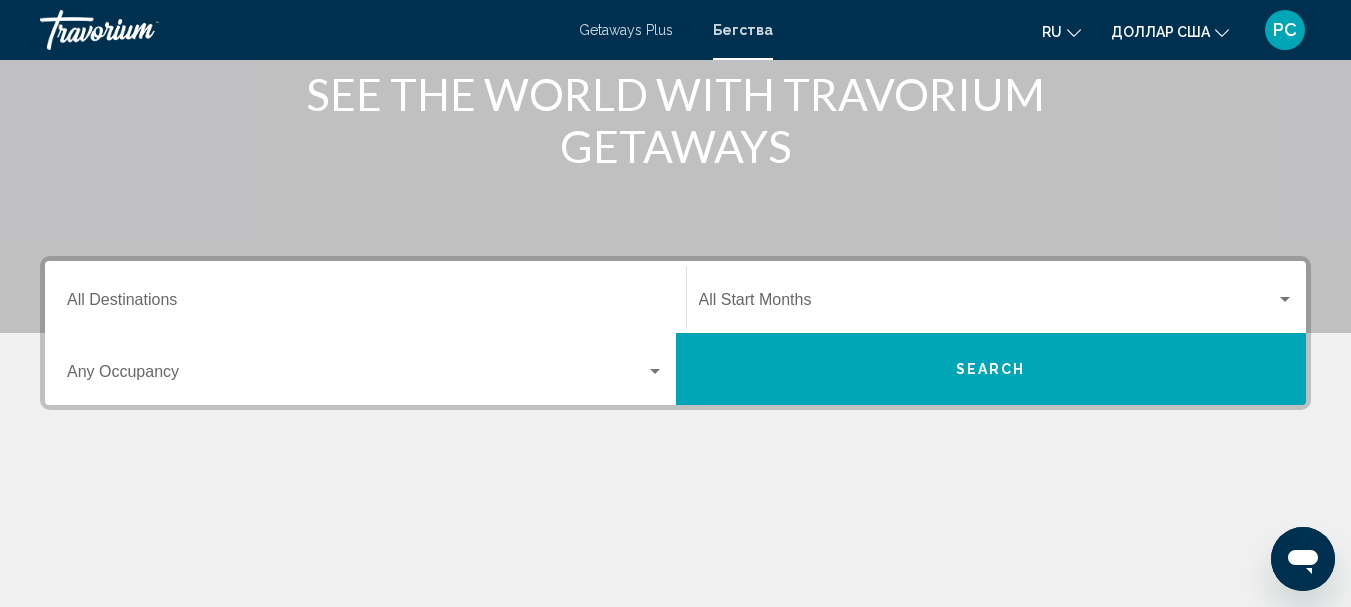 scroll, scrollTop: 300, scrollLeft: 0, axis: vertical 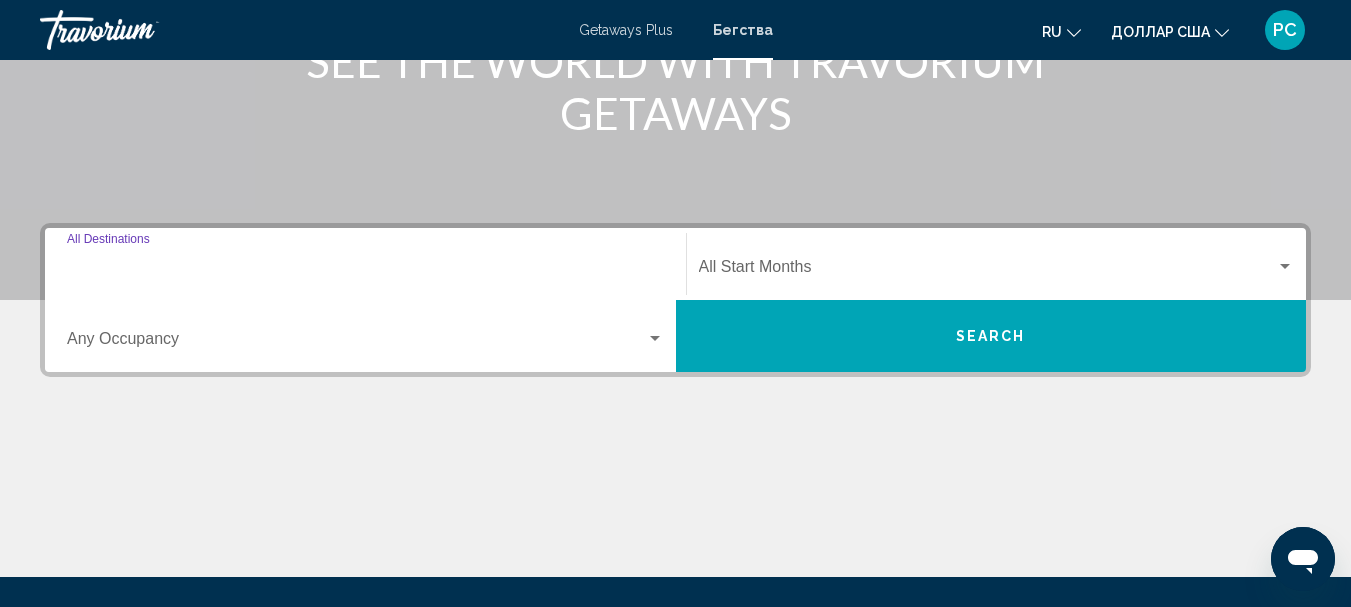 click on "Destination All Destinations" at bounding box center [365, 271] 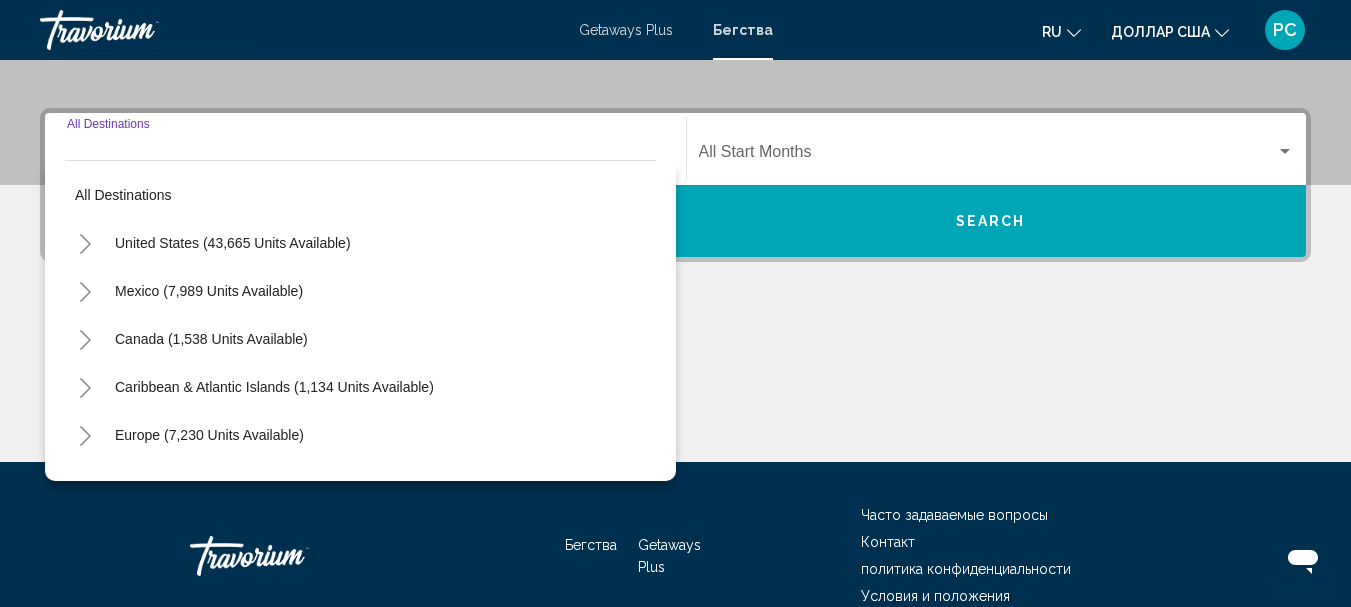 scroll, scrollTop: 458, scrollLeft: 0, axis: vertical 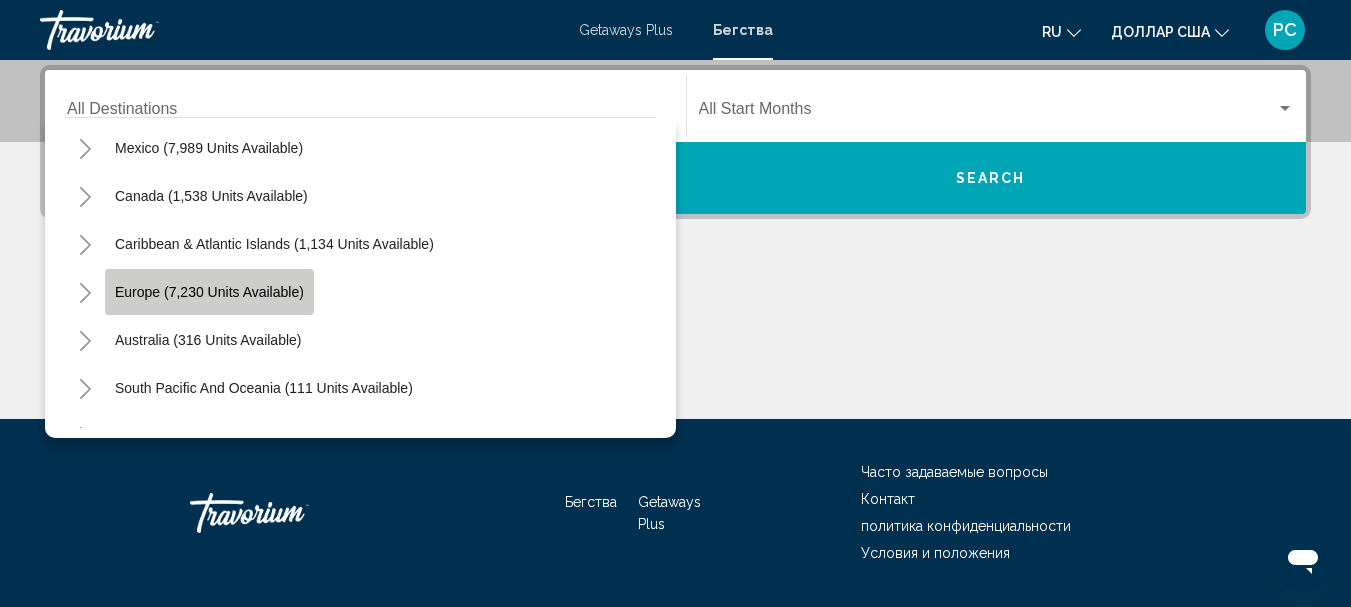 click on "Europe (7,230 units available)" 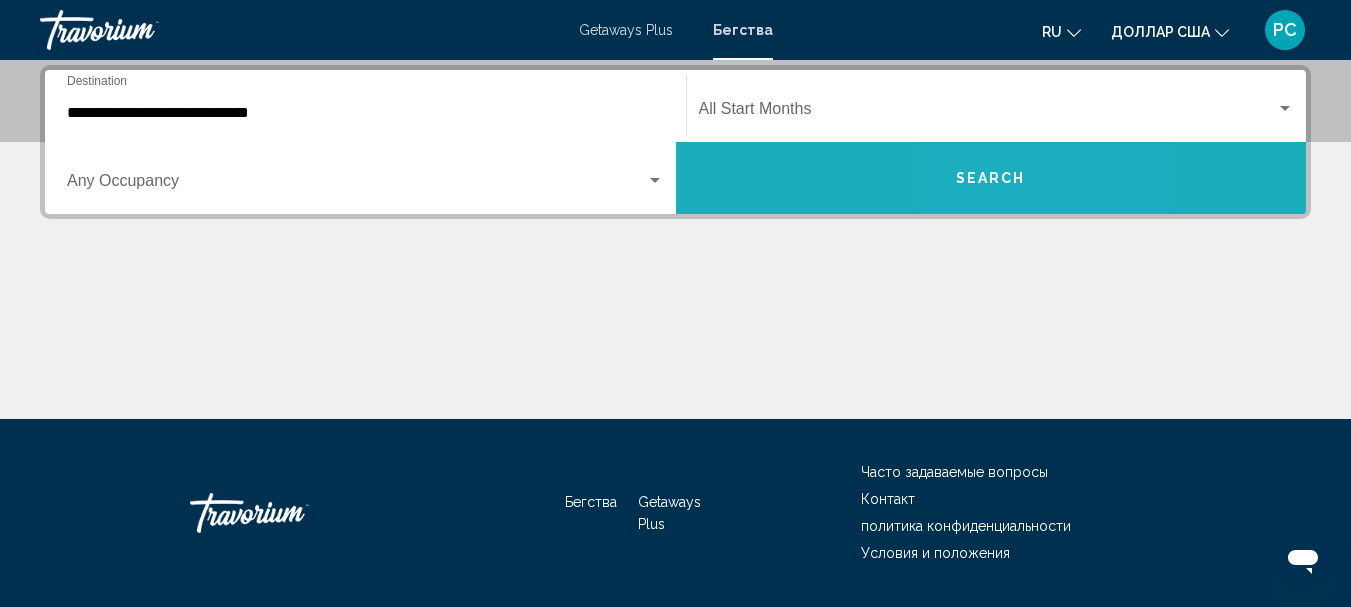 click on "Search" at bounding box center [991, 179] 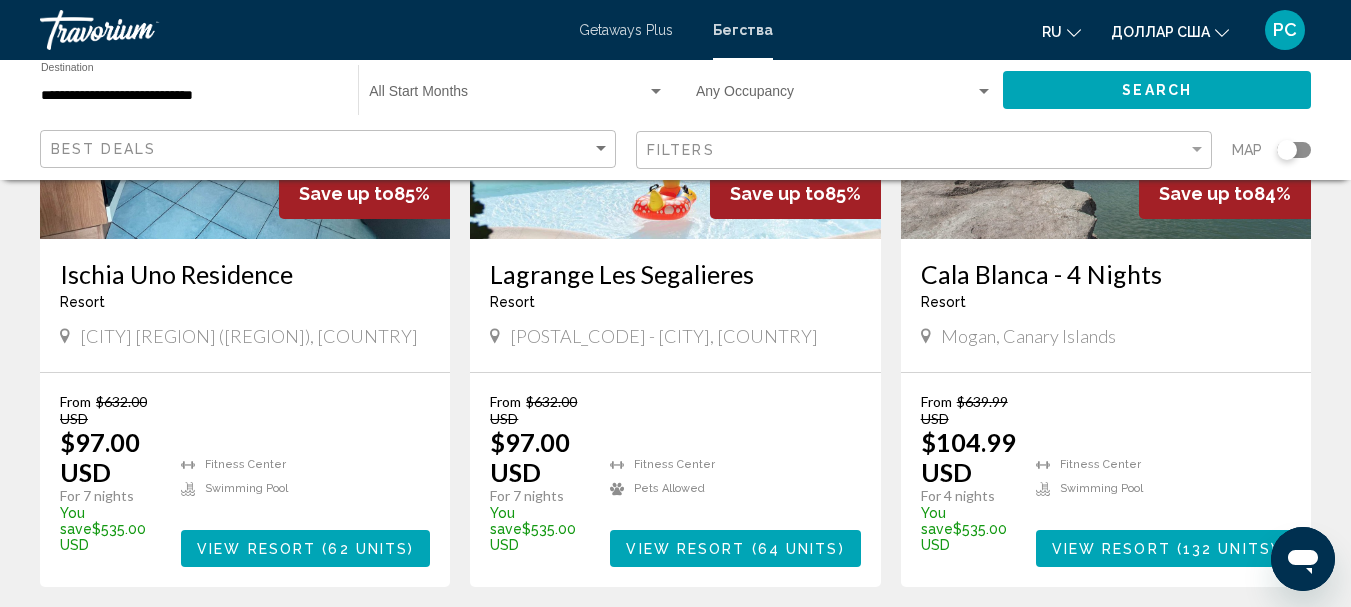 scroll, scrollTop: 2500, scrollLeft: 0, axis: vertical 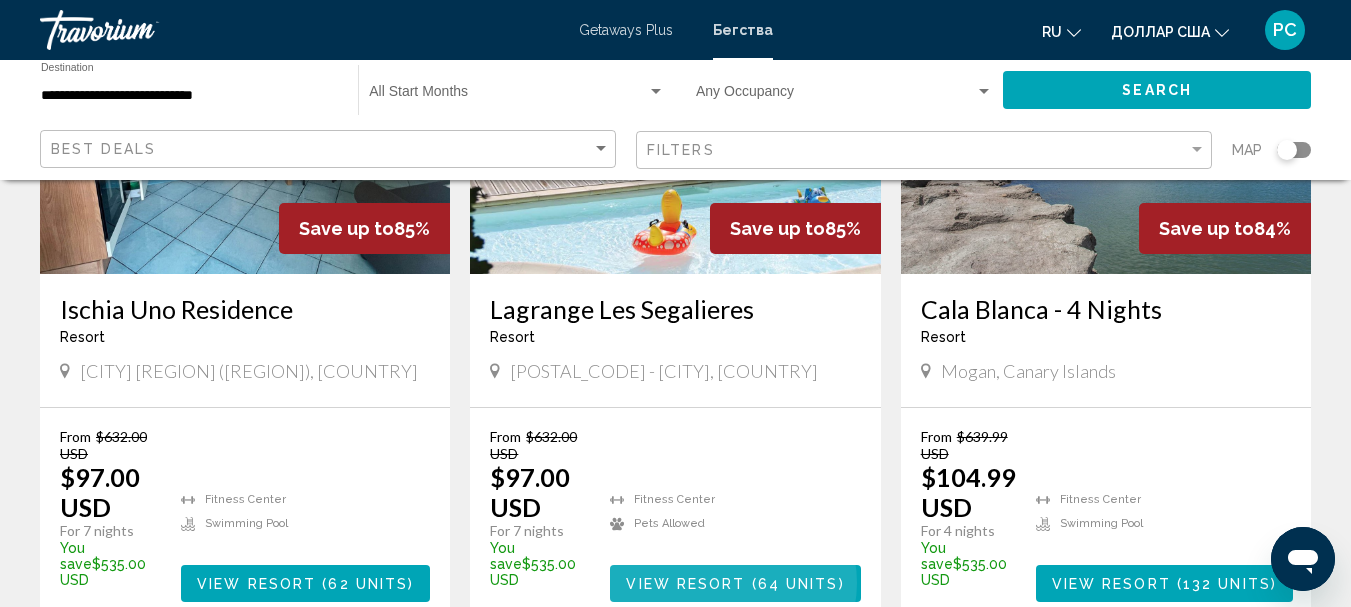 click on "View Resort" at bounding box center (685, 584) 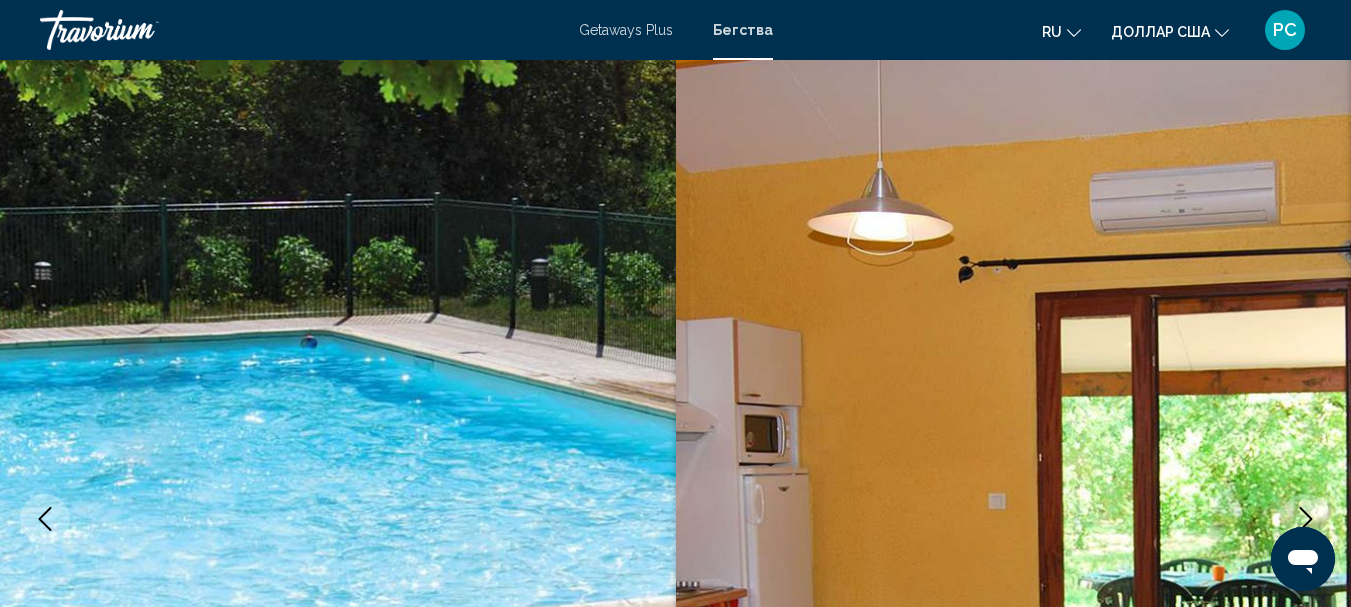 scroll, scrollTop: 0, scrollLeft: 0, axis: both 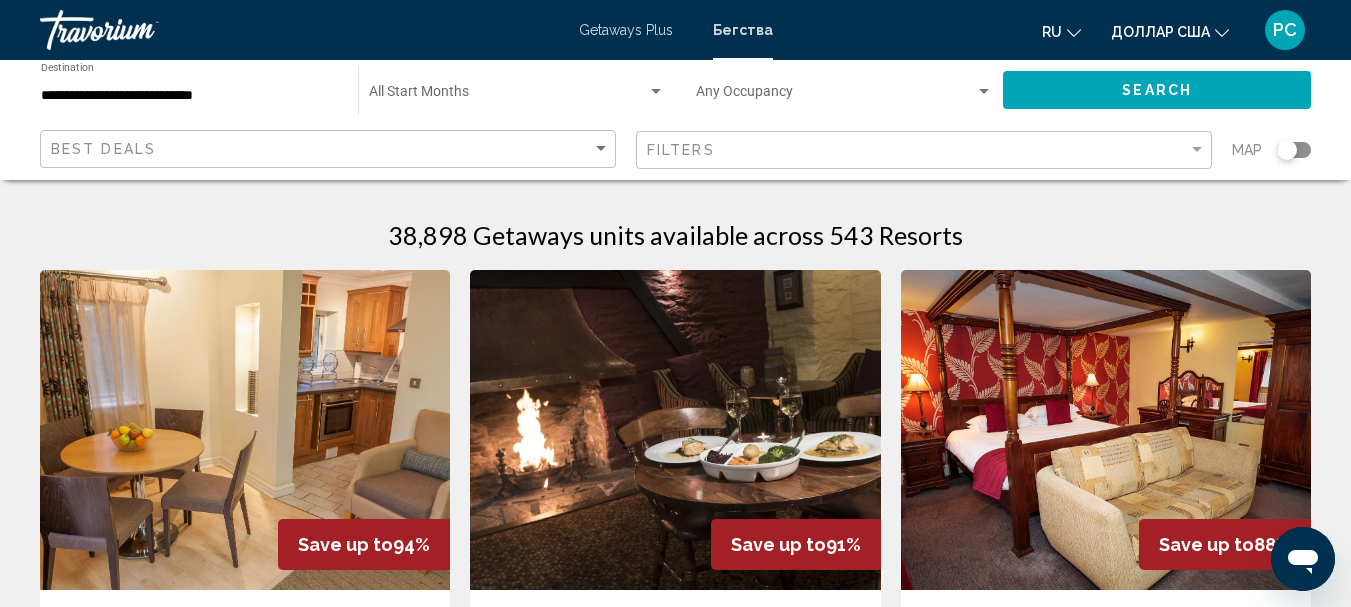 click at bounding box center [656, 91] 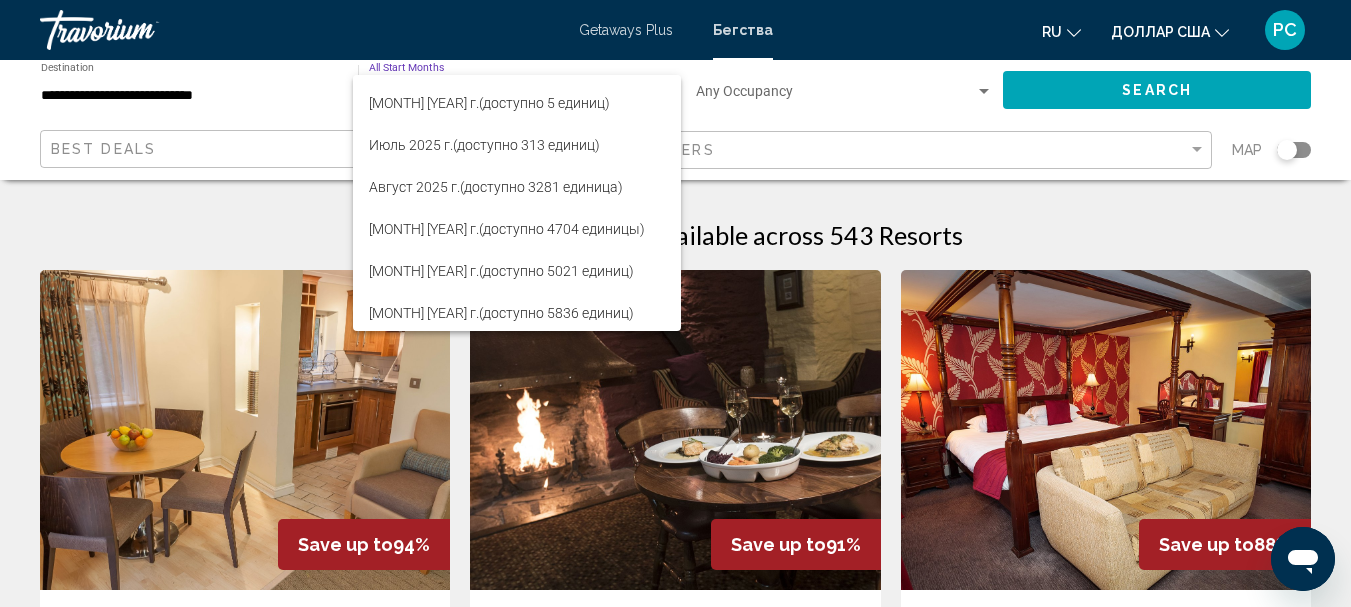 scroll, scrollTop: 300, scrollLeft: 0, axis: vertical 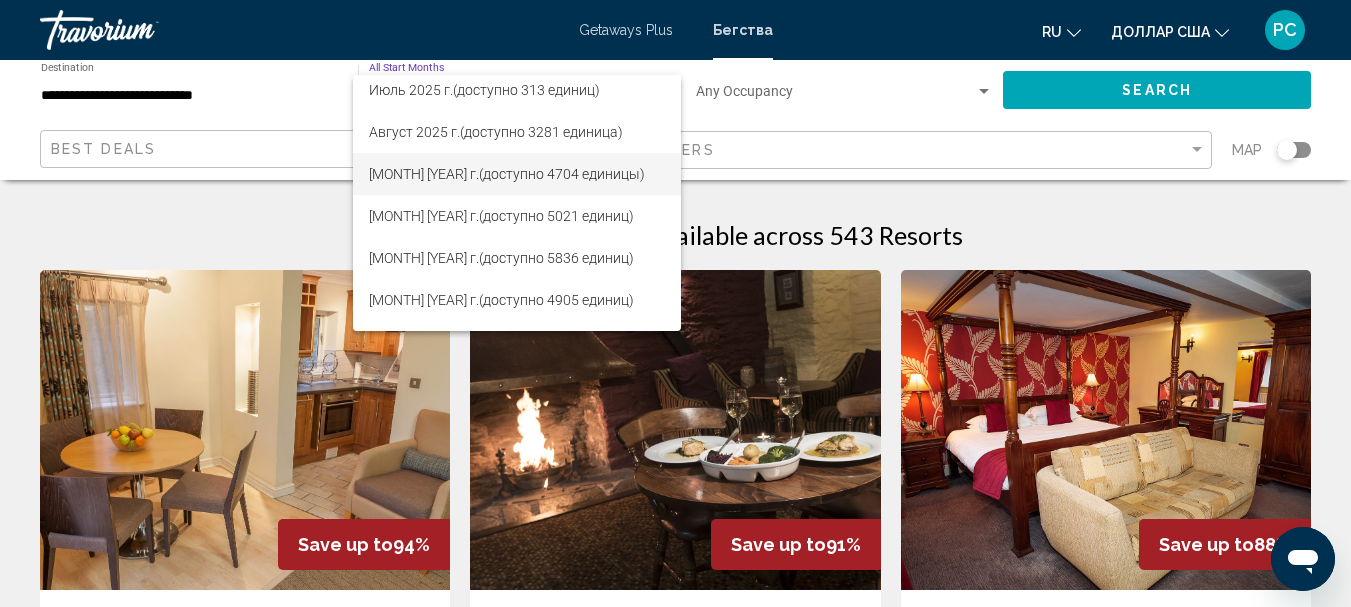 click on "(доступно 4704 единицы)" at bounding box center [562, 174] 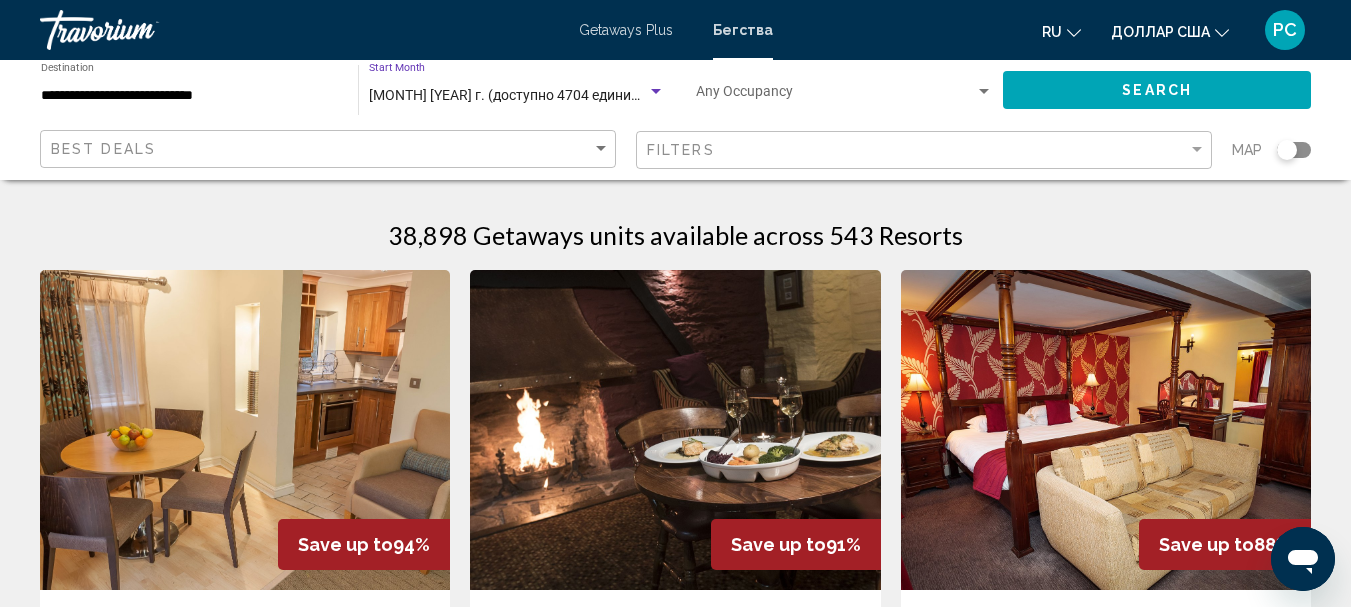 click on "Search" 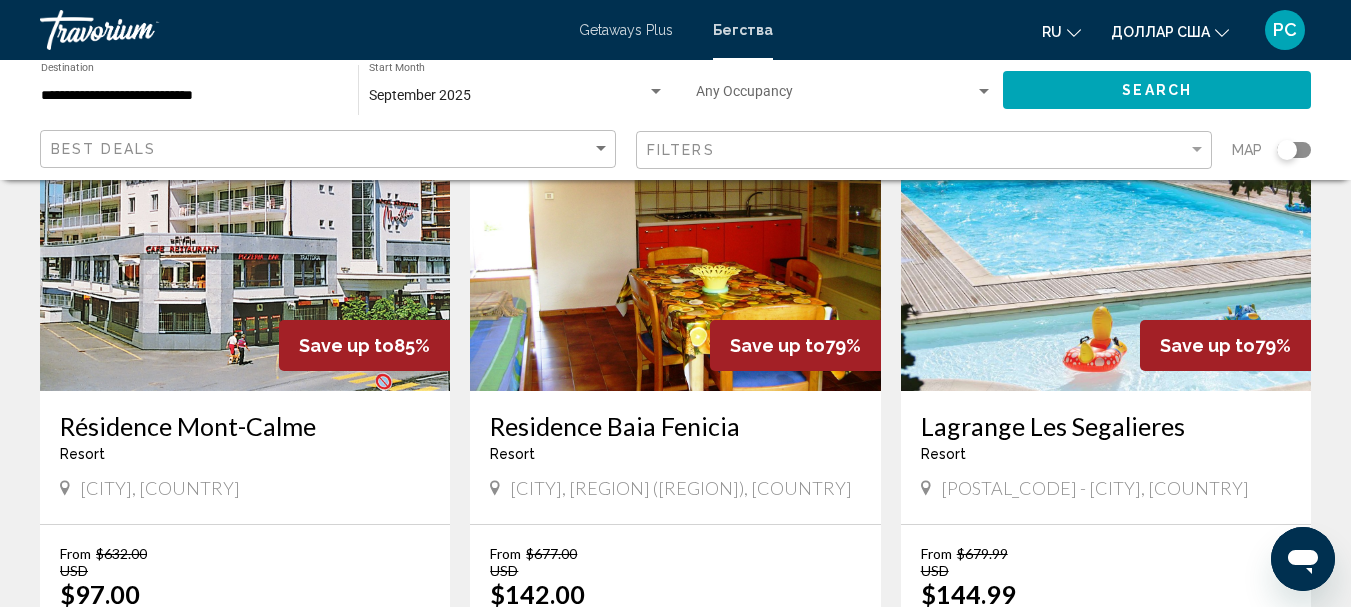 scroll, scrollTop: 200, scrollLeft: 0, axis: vertical 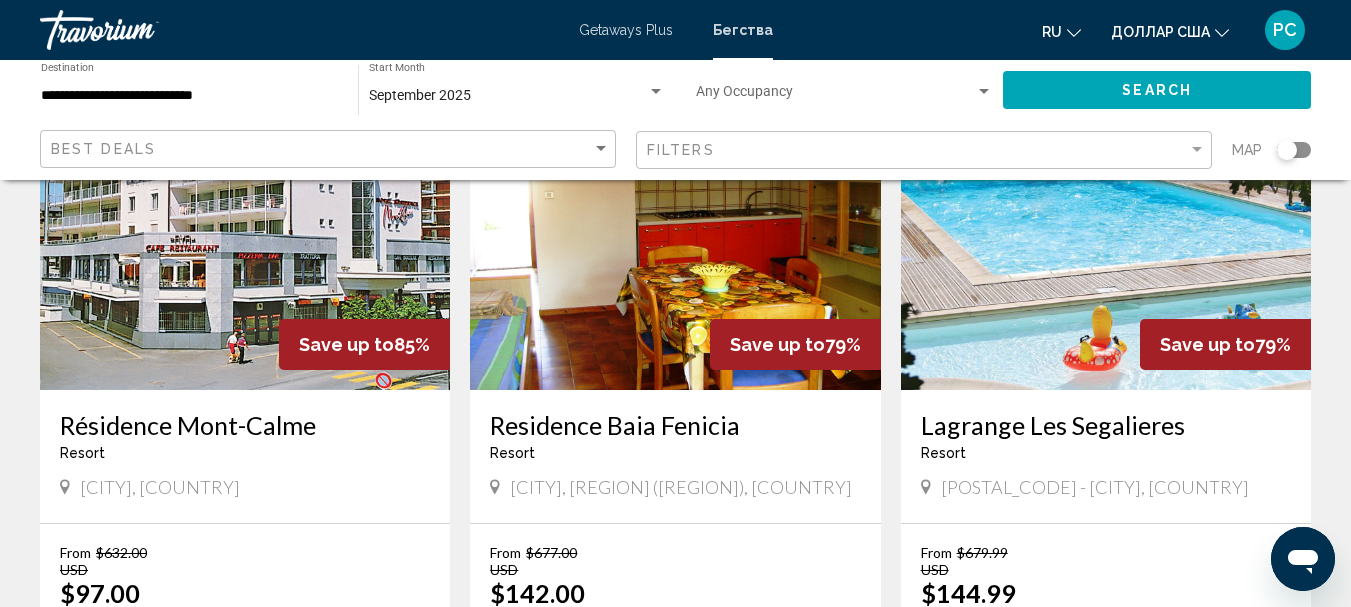 click on "Occupancy Any Occupancy" 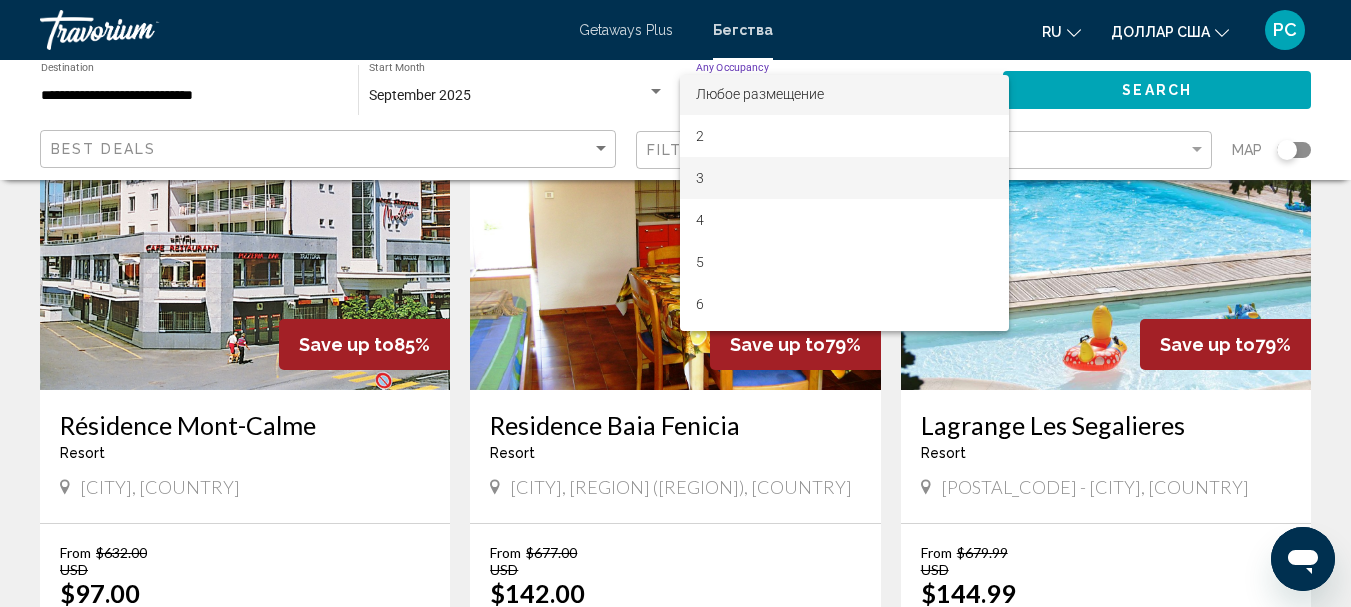 scroll, scrollTop: 0, scrollLeft: 0, axis: both 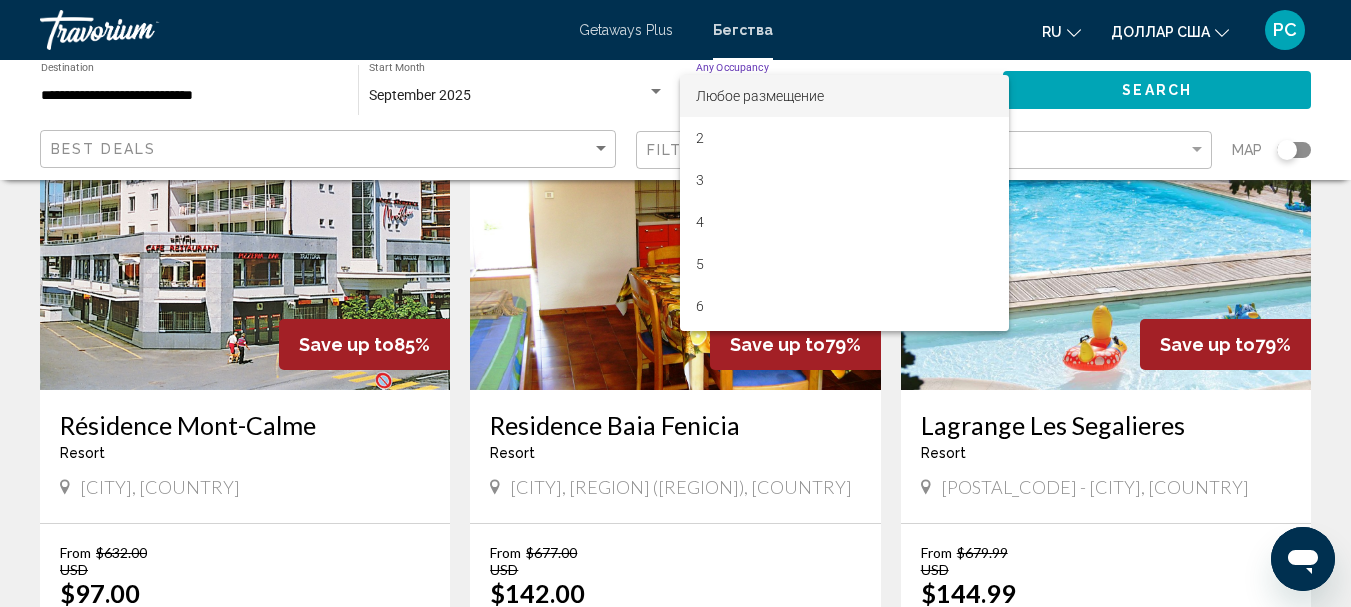 click at bounding box center (675, 303) 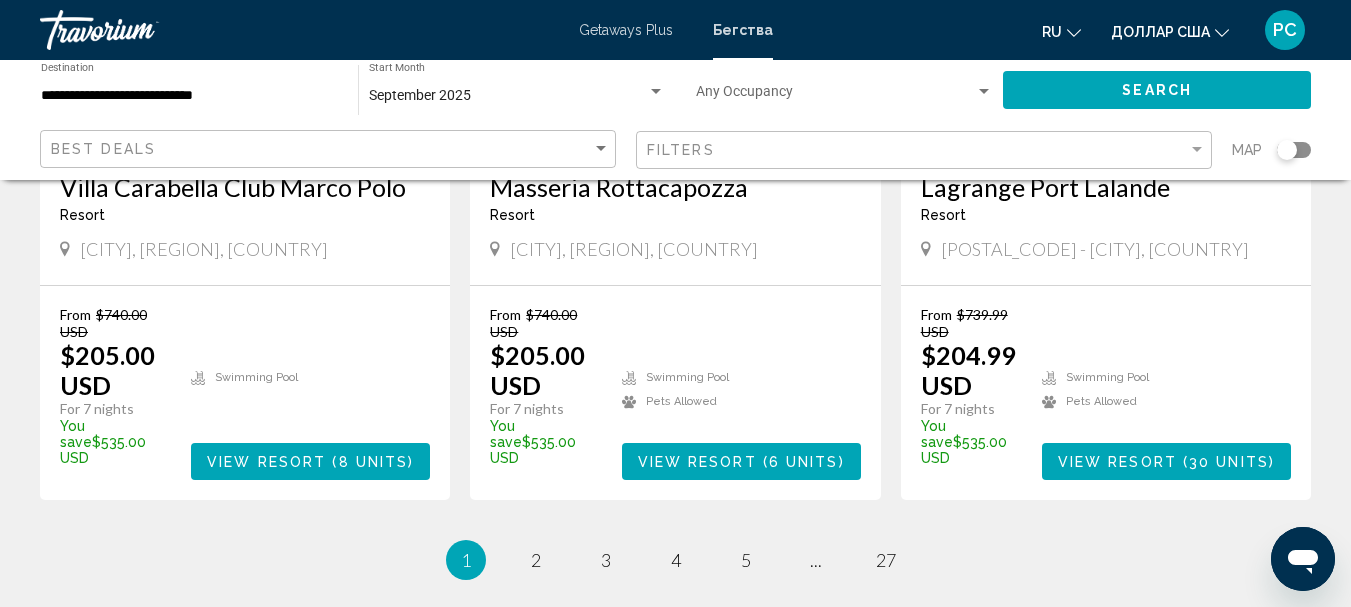 scroll, scrollTop: 2600, scrollLeft: 0, axis: vertical 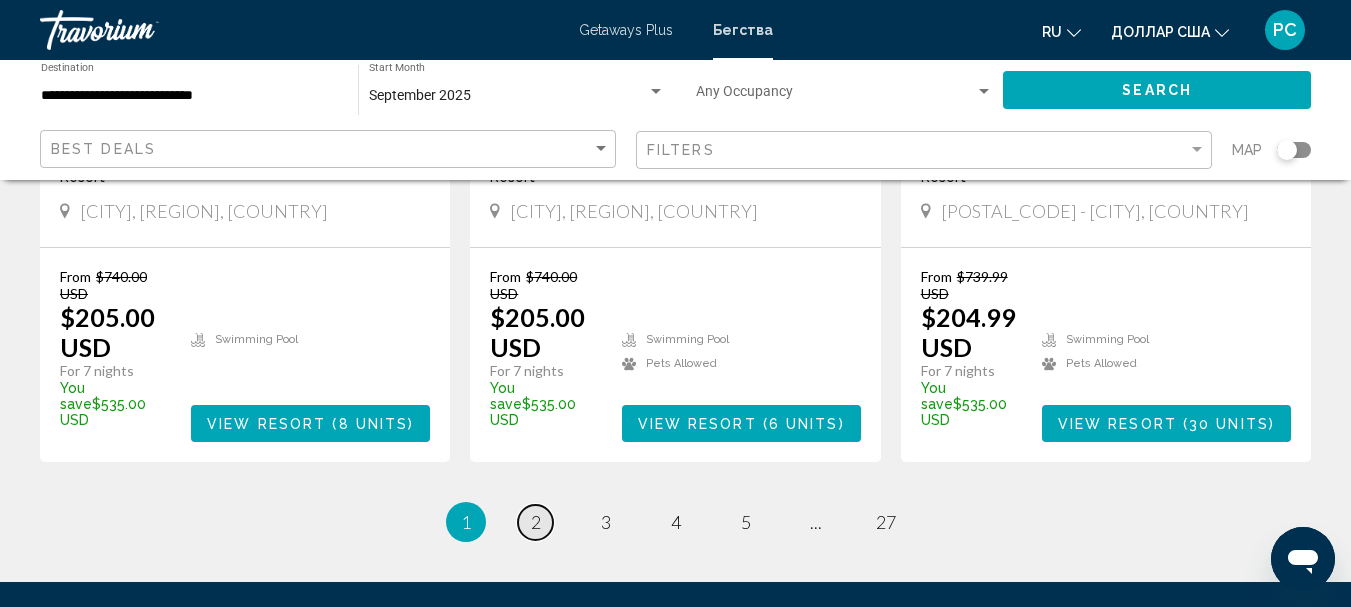 click on "2" at bounding box center [536, 522] 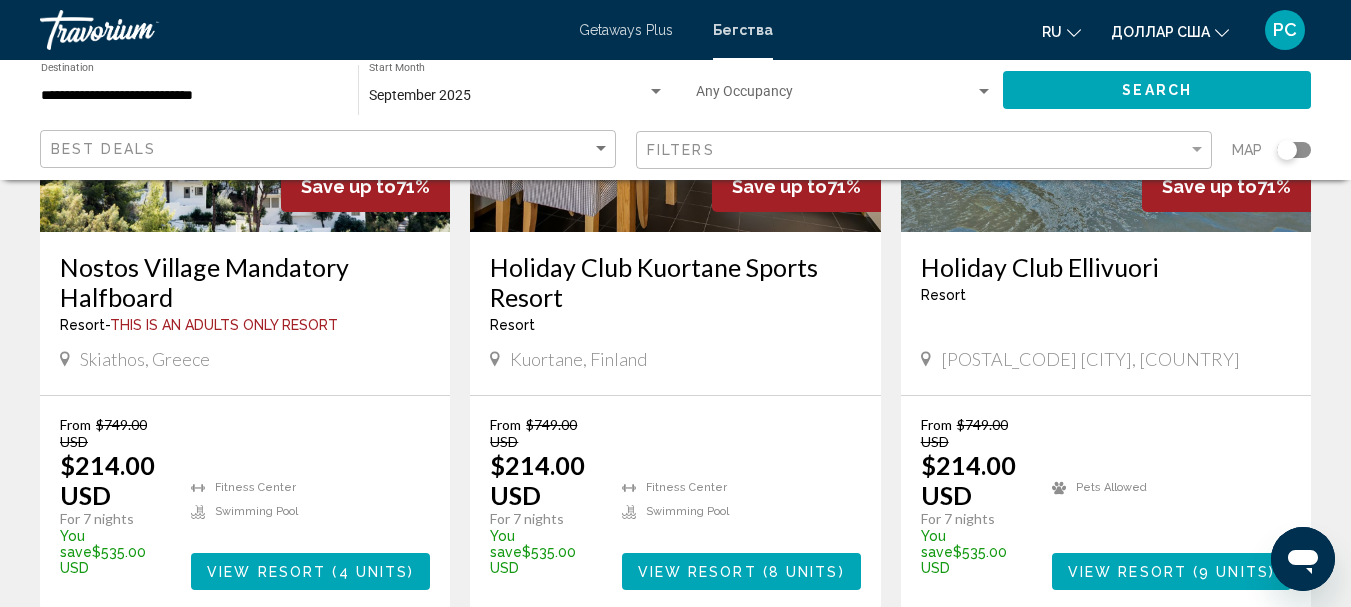 scroll, scrollTop: 1100, scrollLeft: 0, axis: vertical 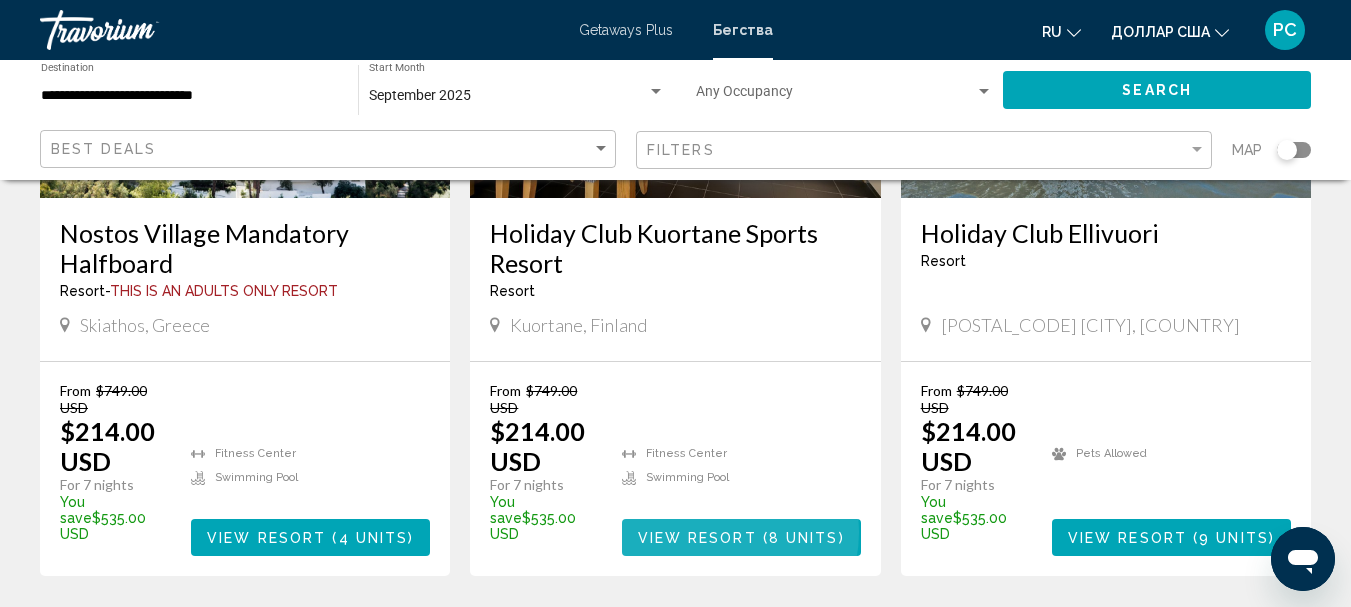 click on "View Resort" at bounding box center [697, 538] 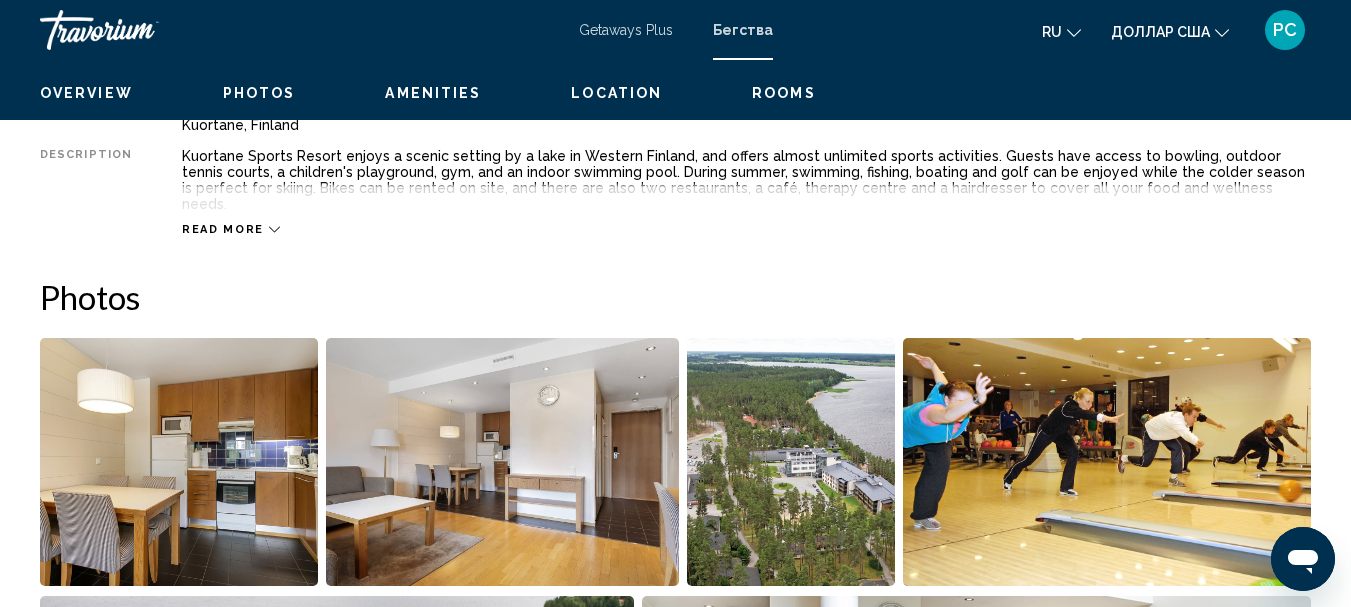 scroll, scrollTop: 232, scrollLeft: 0, axis: vertical 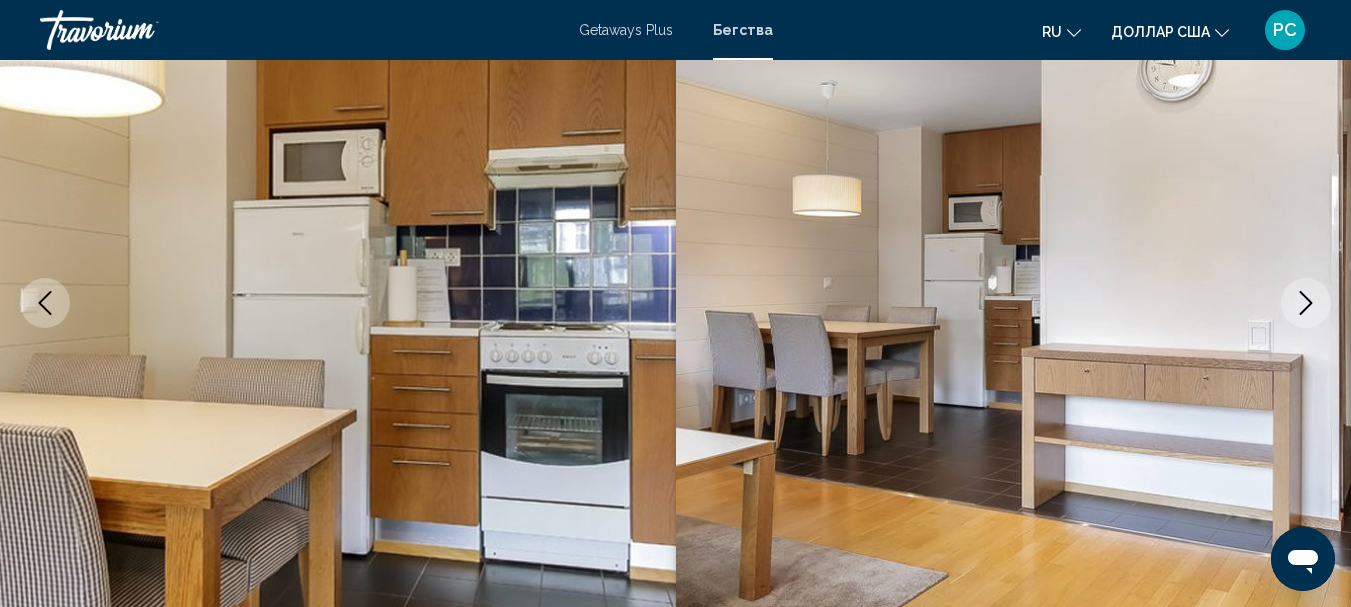 click 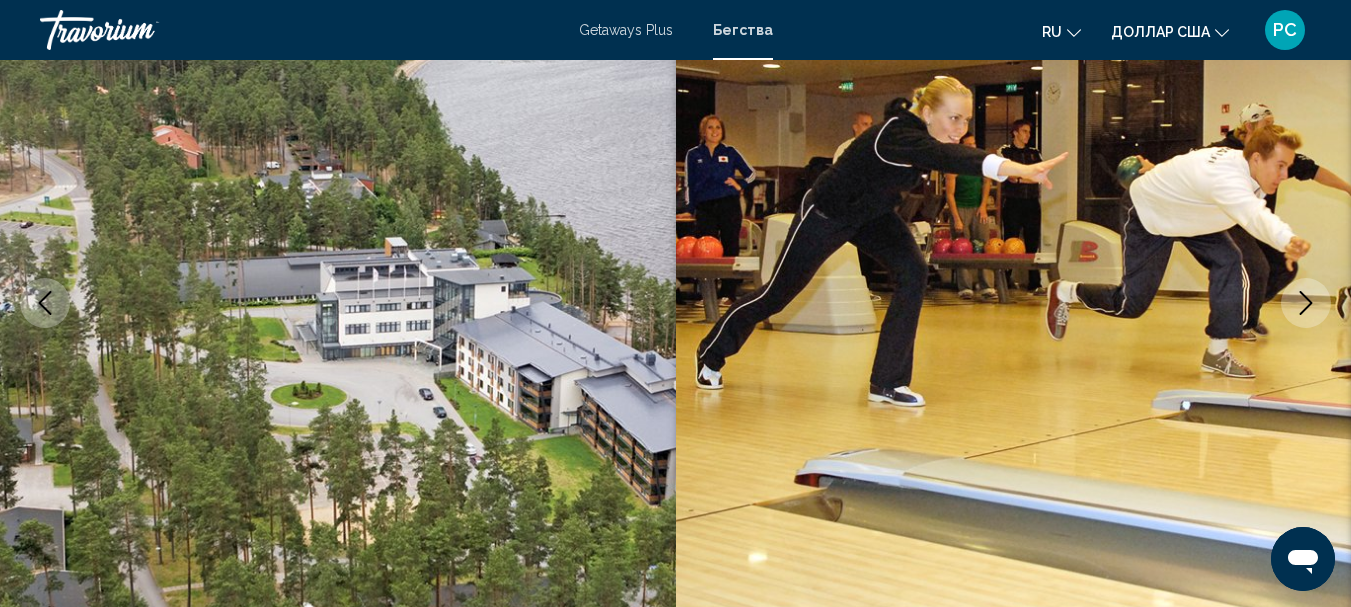 click 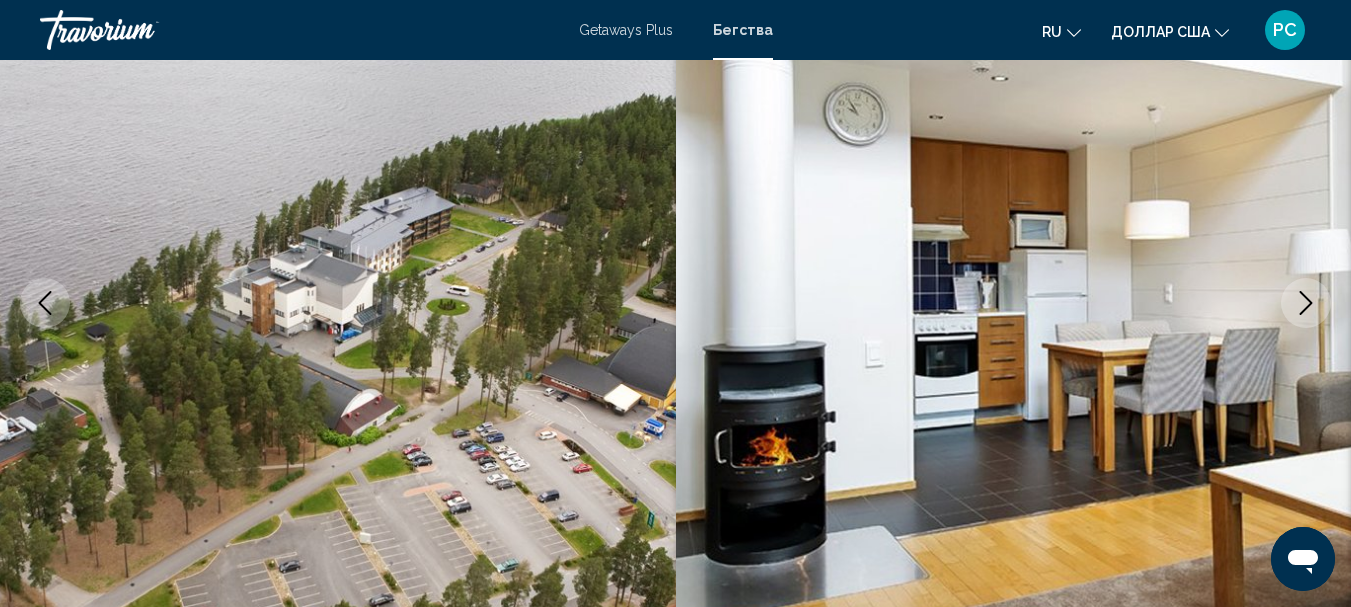 click 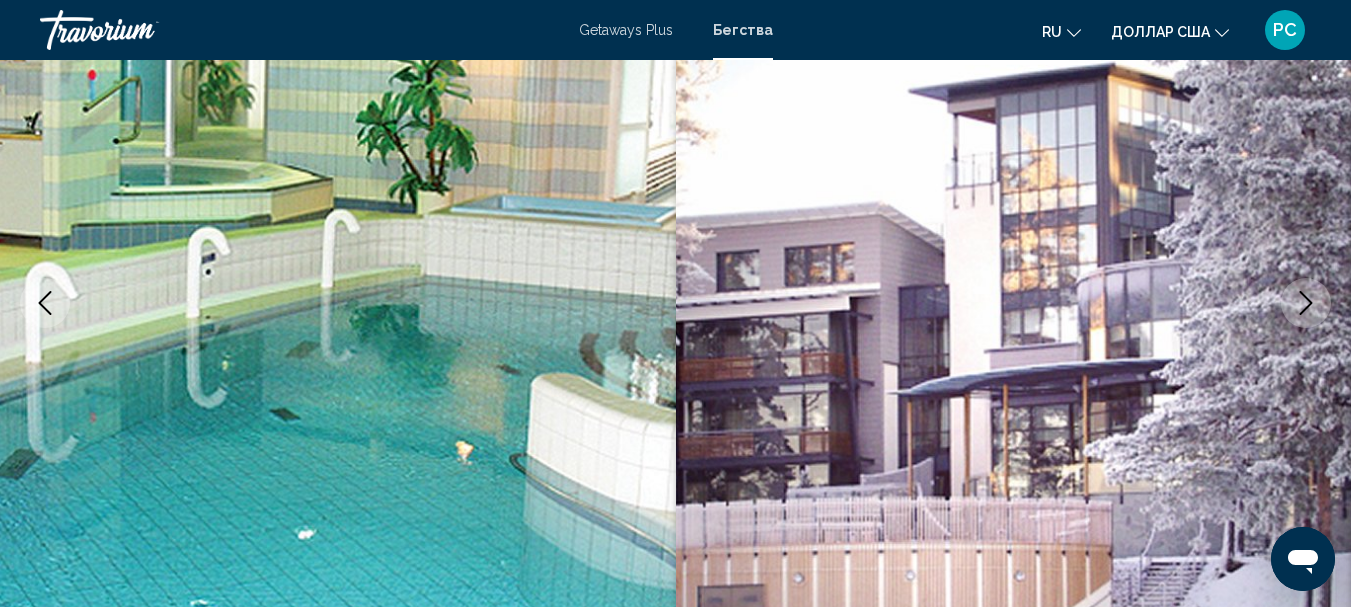 click 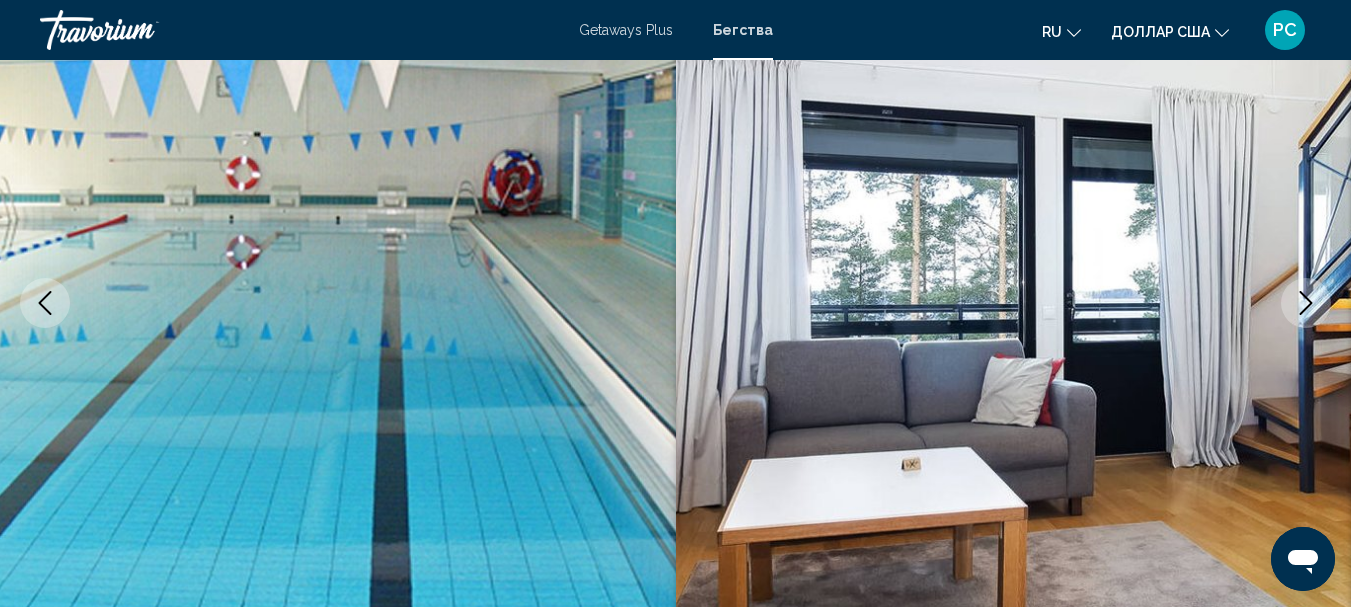 click 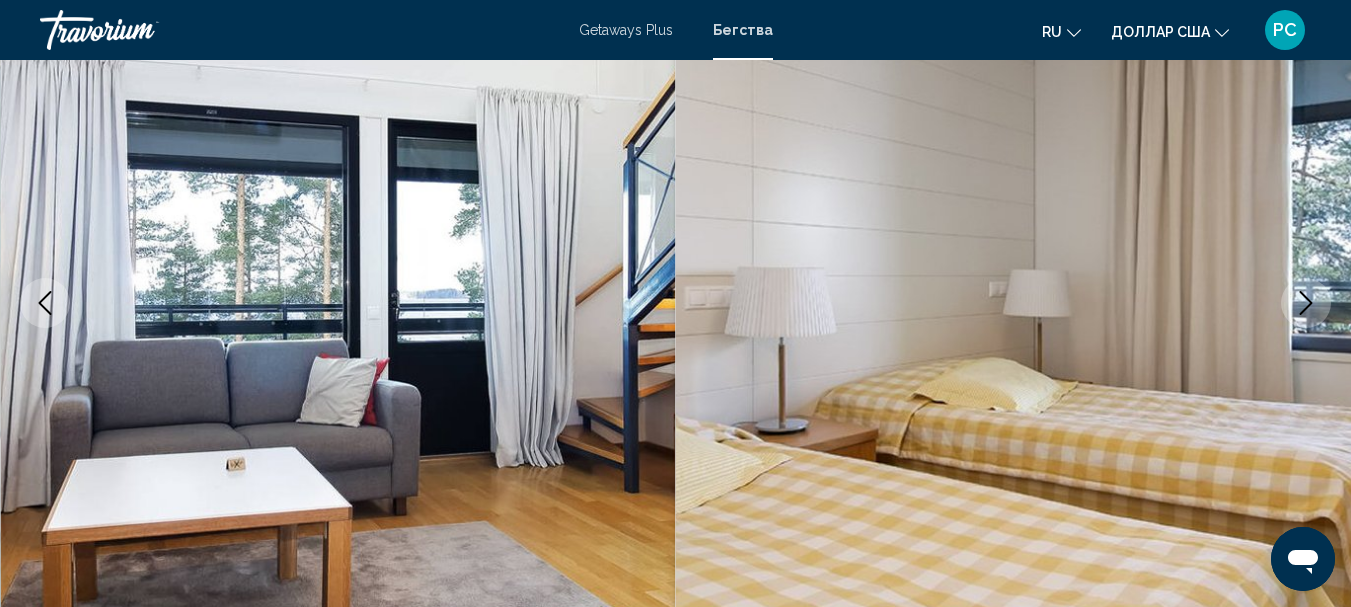 click 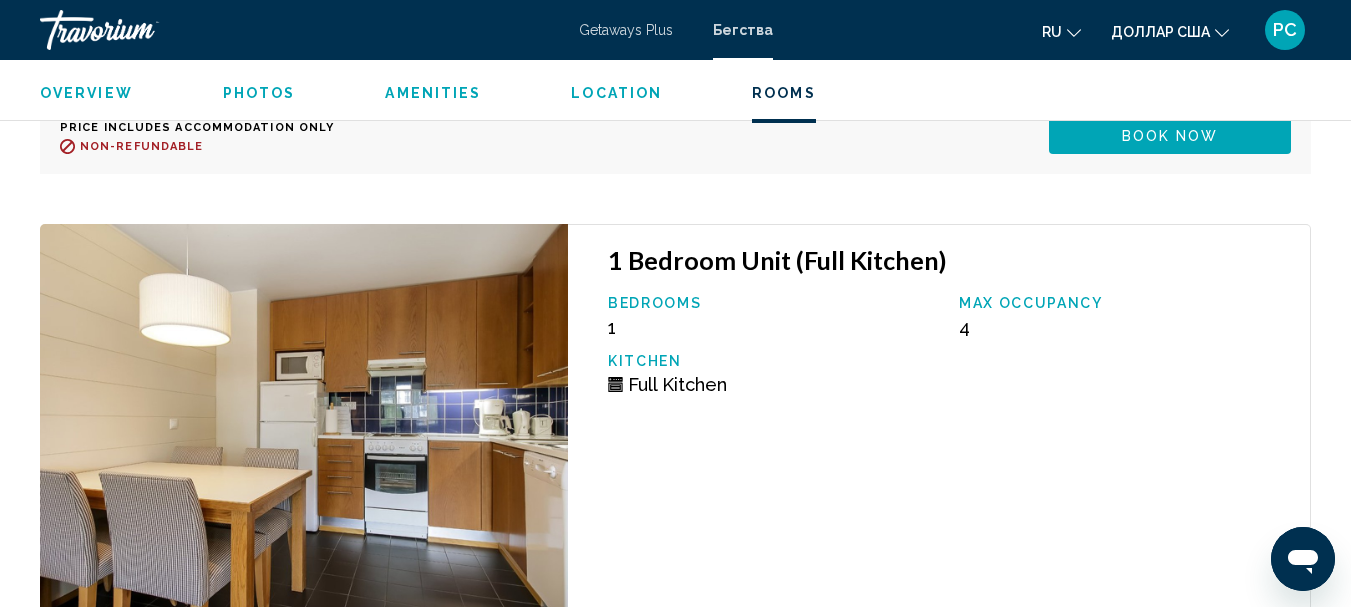 scroll, scrollTop: 4832, scrollLeft: 0, axis: vertical 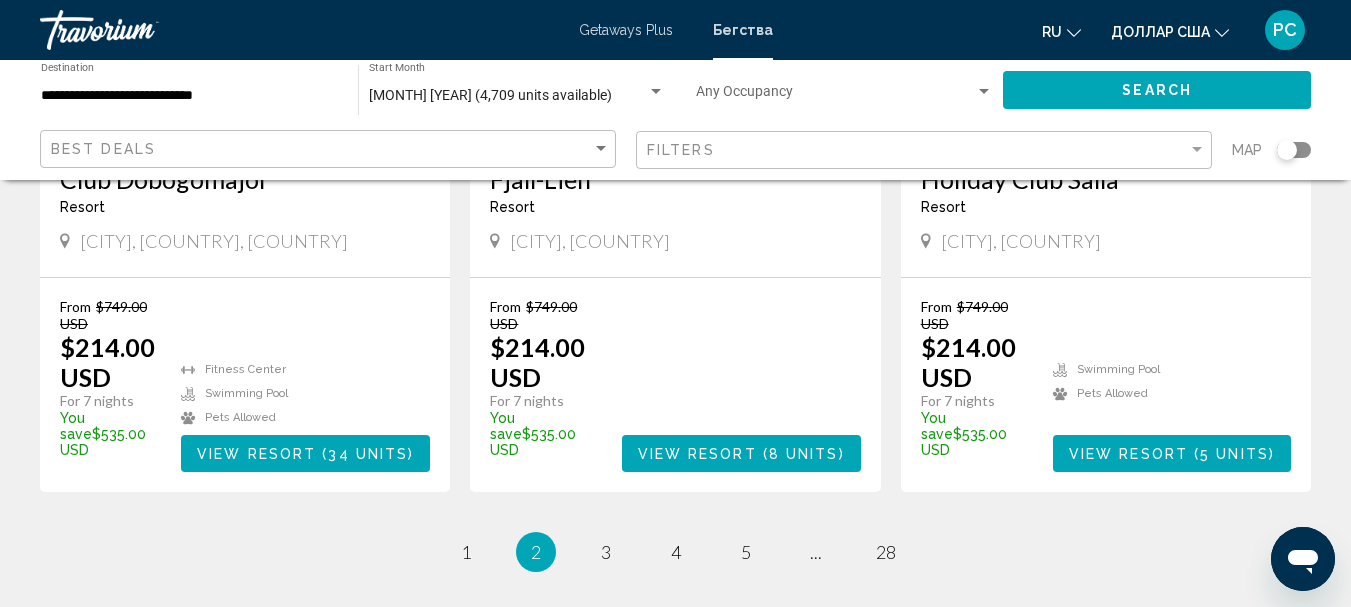 click at bounding box center (741, 399) 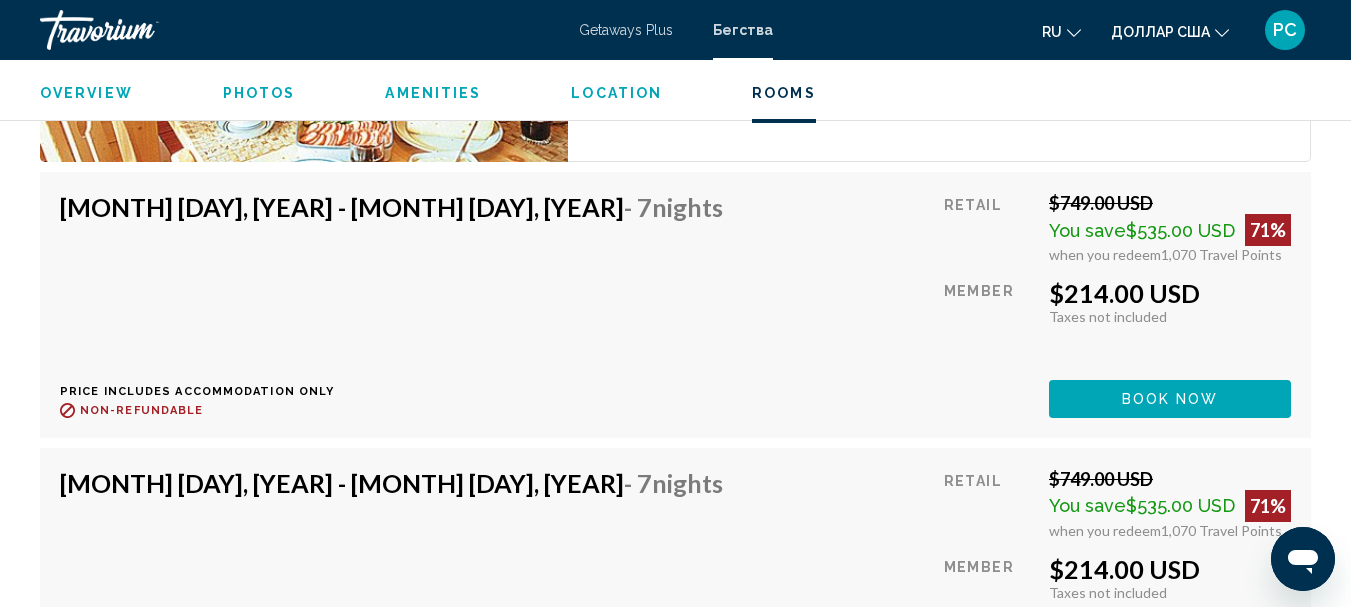 scroll, scrollTop: 3532, scrollLeft: 0, axis: vertical 